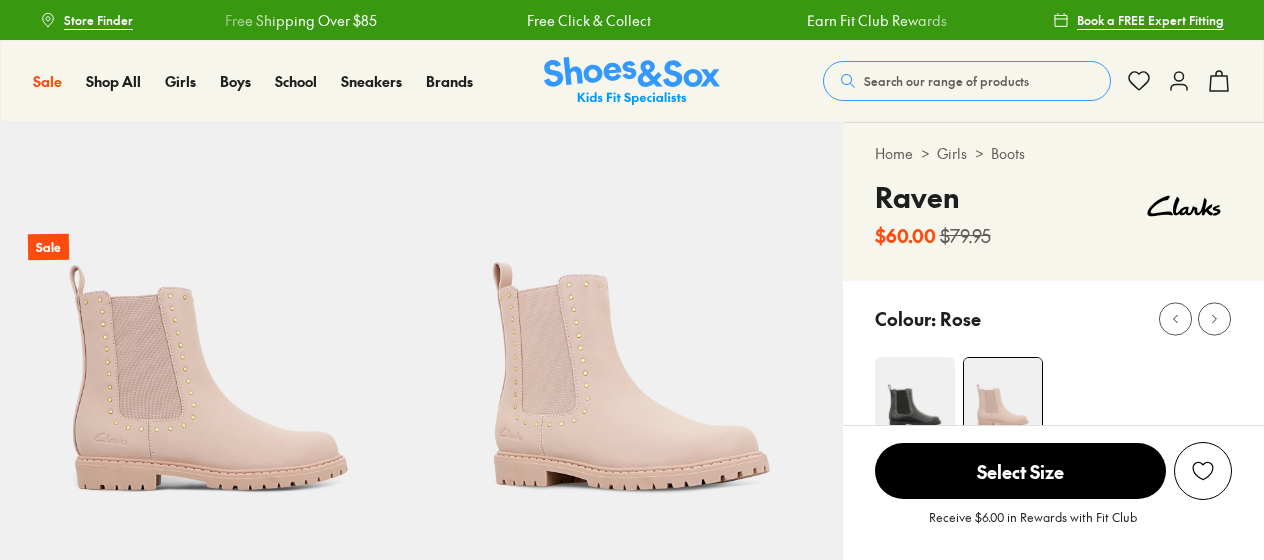 scroll, scrollTop: 0, scrollLeft: 0, axis: both 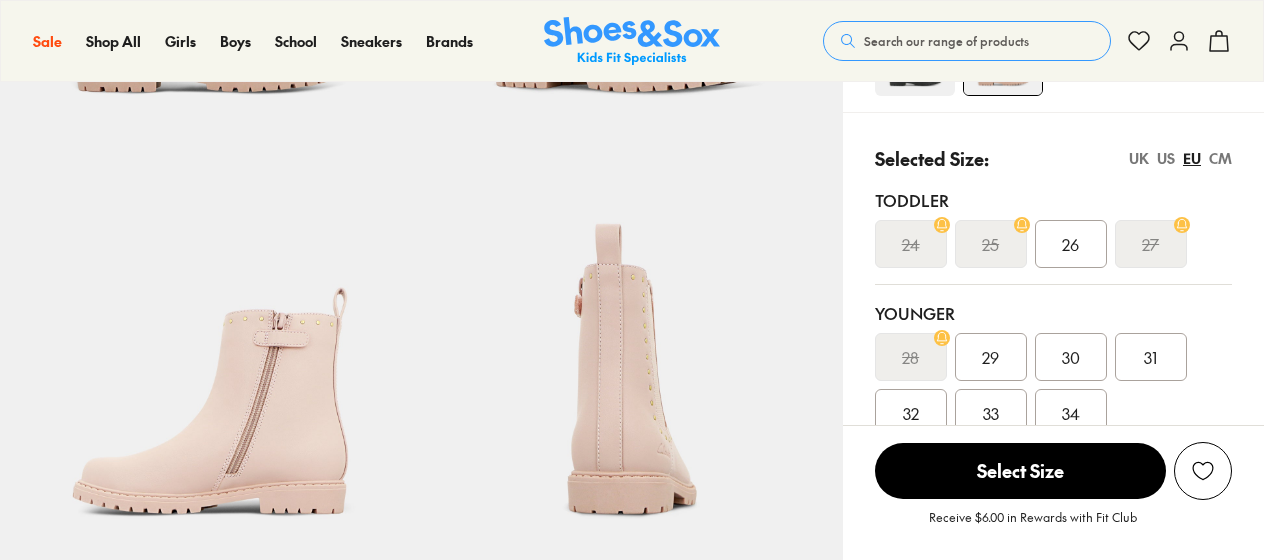 select on "*" 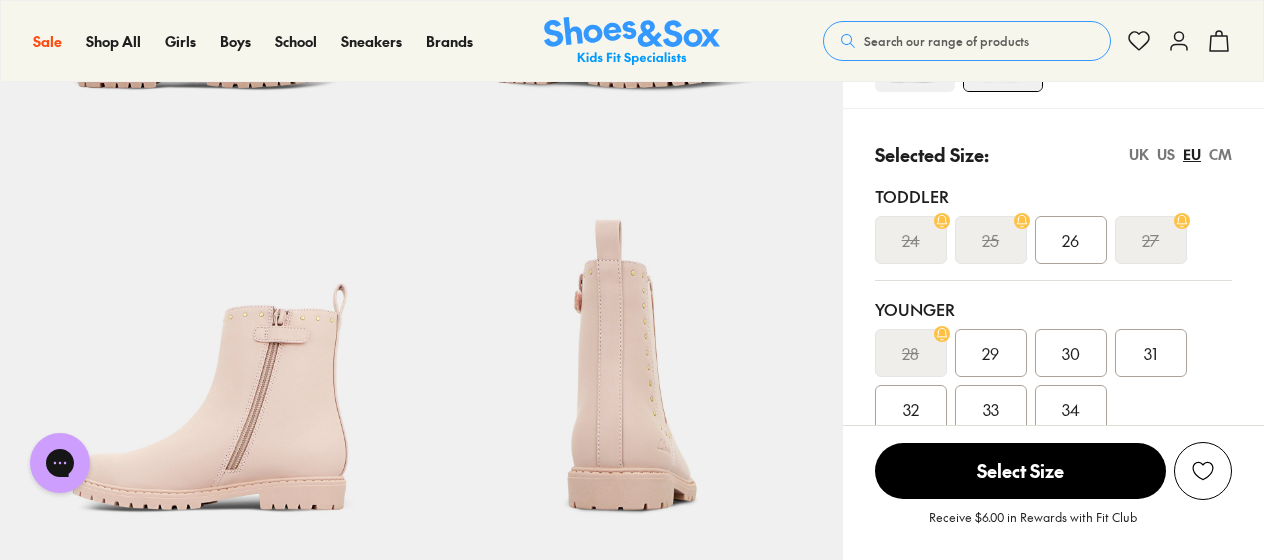 scroll, scrollTop: 0, scrollLeft: 0, axis: both 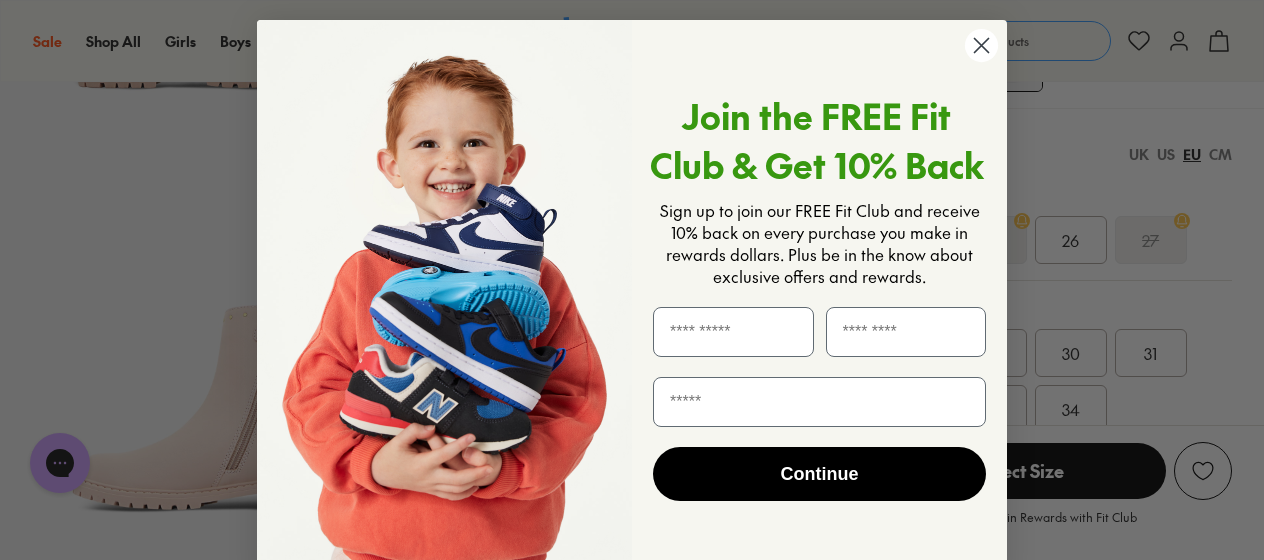 click on "Join the FREE Fit Club & Get 10% Back Sign up to join our FREE Fit Club and receive 10% back on every purchase you make in rewards dollars. Plus be in the know about exclusive offers and rewards. Continue ******" at bounding box center [632, 301] 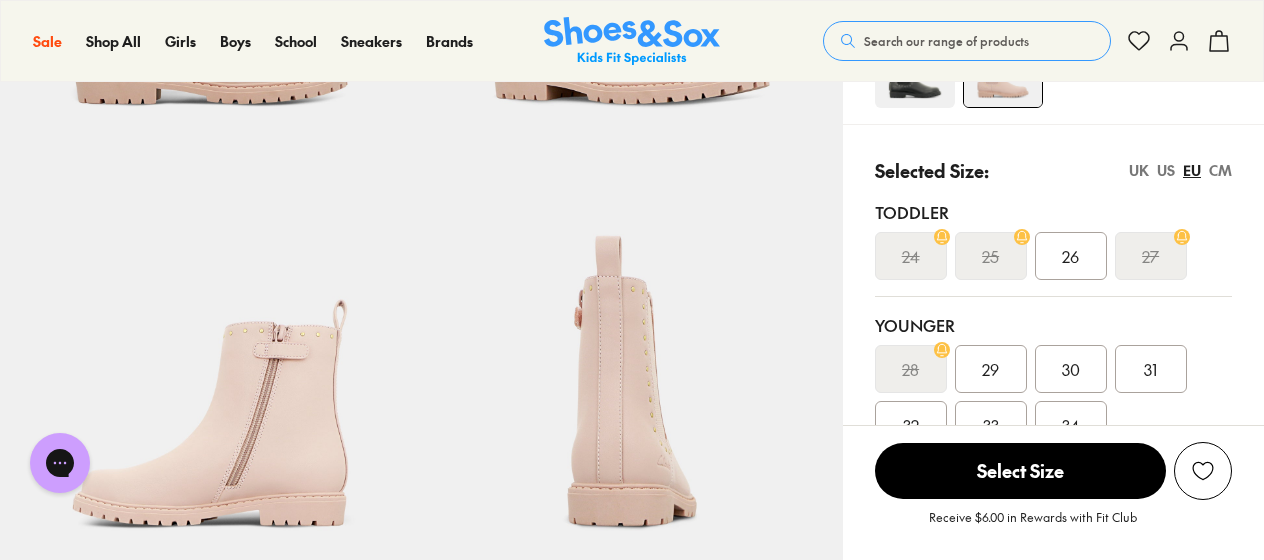 scroll, scrollTop: 467, scrollLeft: 0, axis: vertical 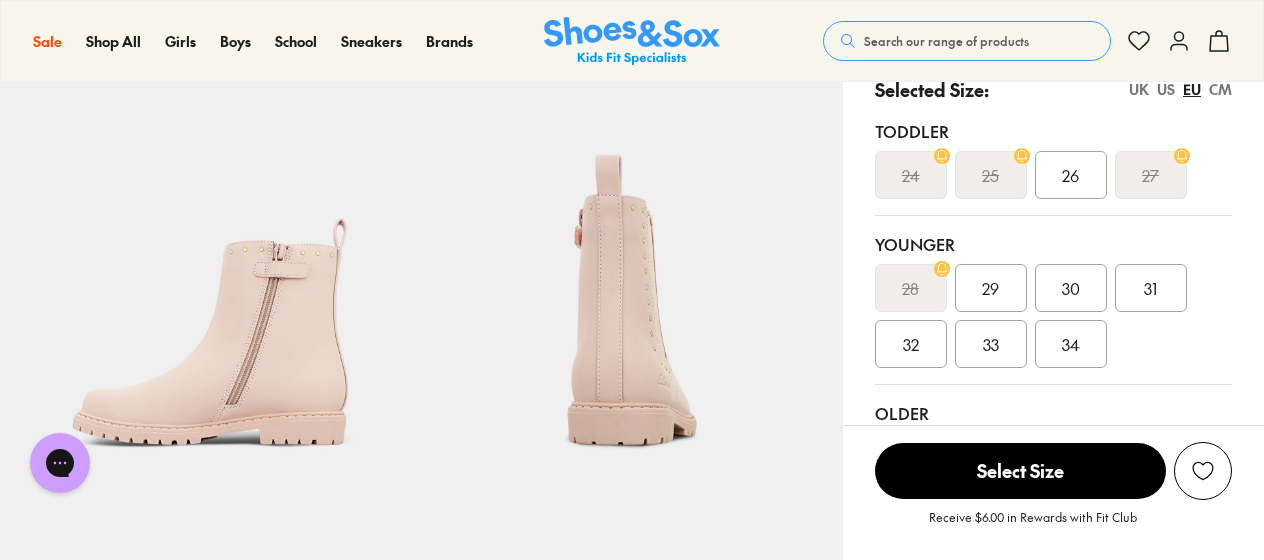 click 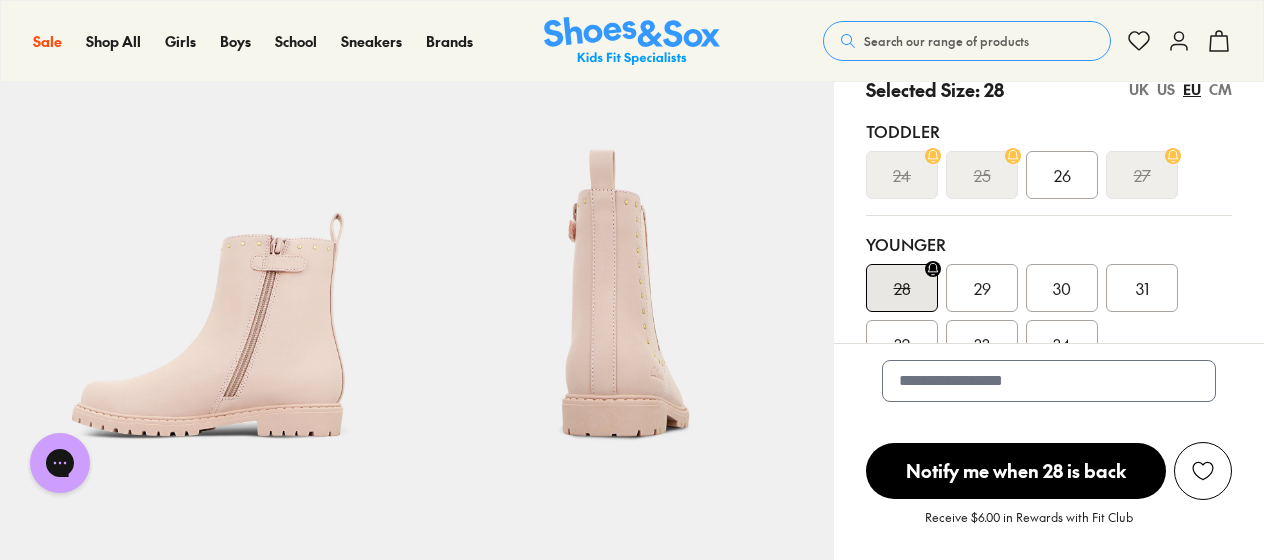 click on "29" at bounding box center [982, 288] 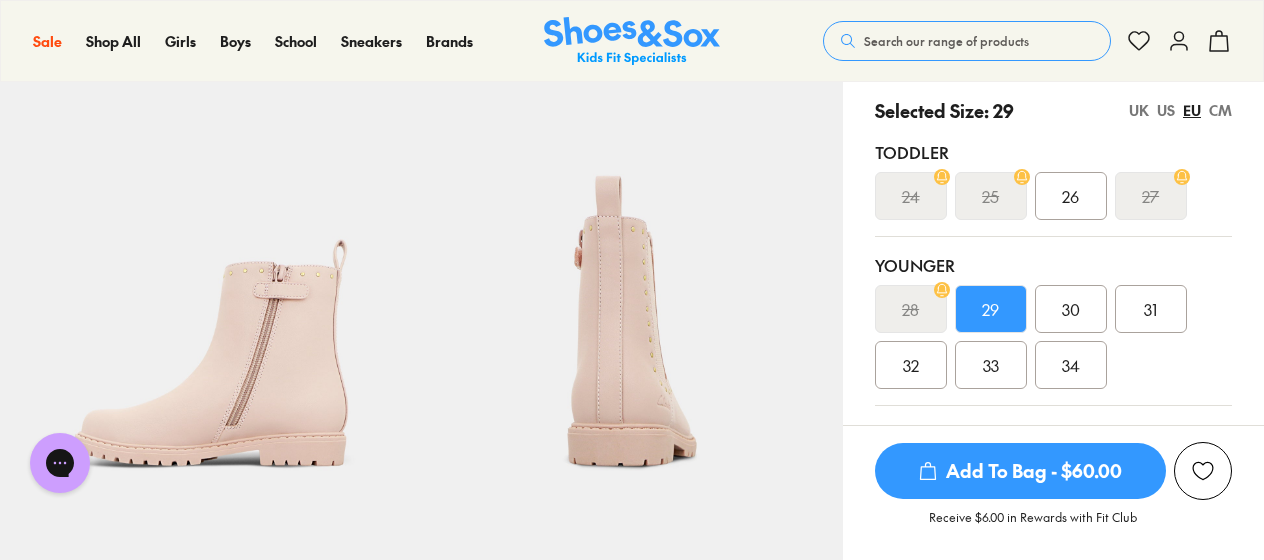 scroll, scrollTop: 449, scrollLeft: 0, axis: vertical 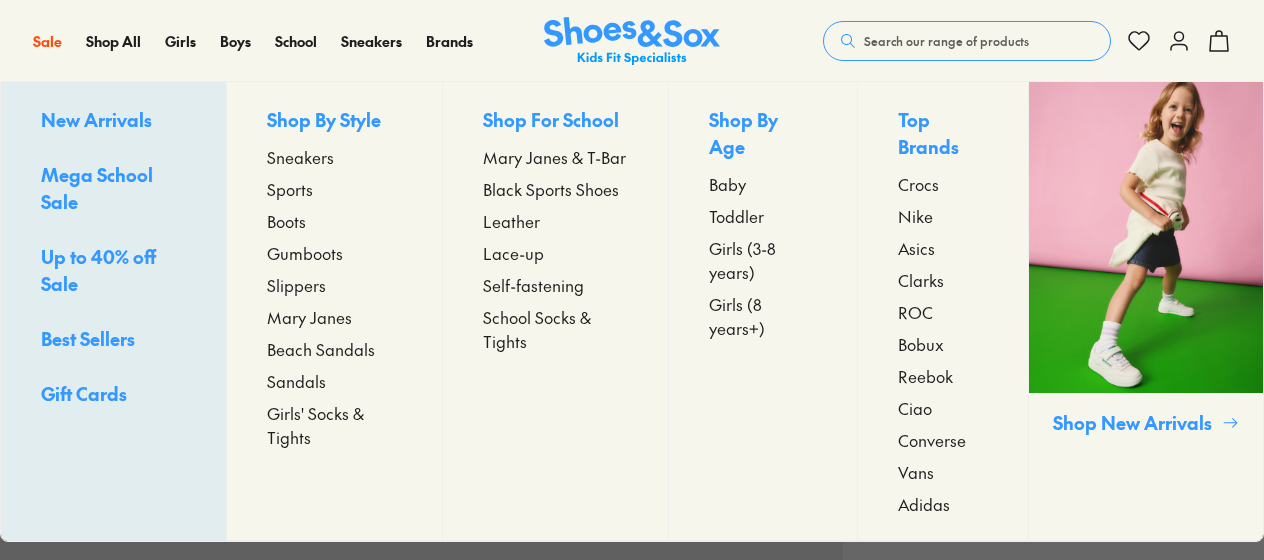 click on "Boots" at bounding box center [286, 221] 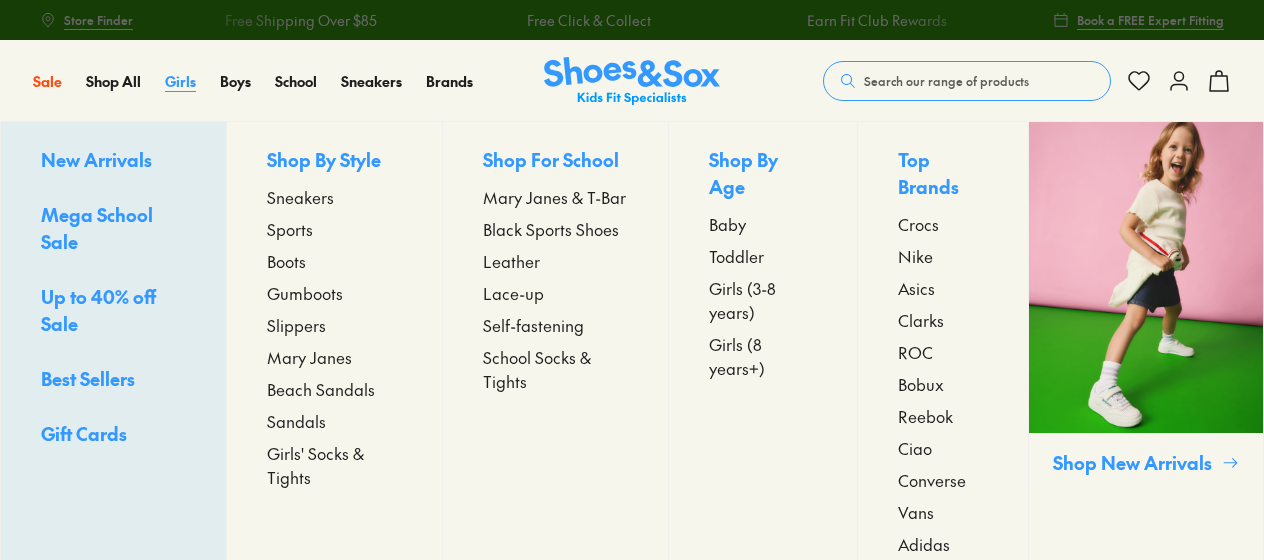 scroll, scrollTop: 0, scrollLeft: 0, axis: both 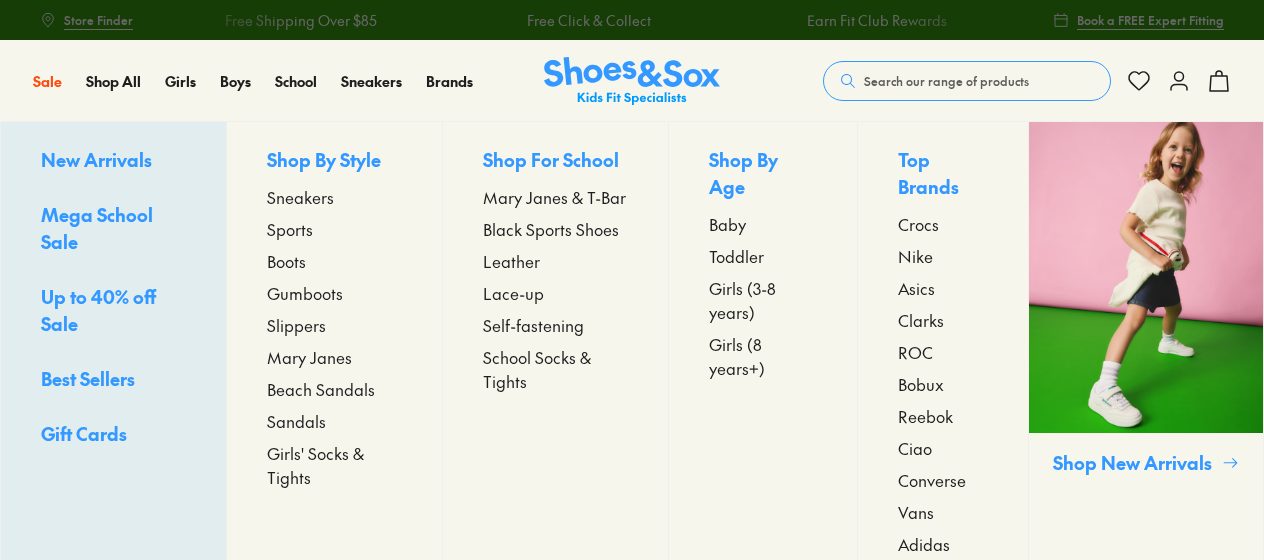click on "Girls (3-8 years)" at bounding box center (763, 300) 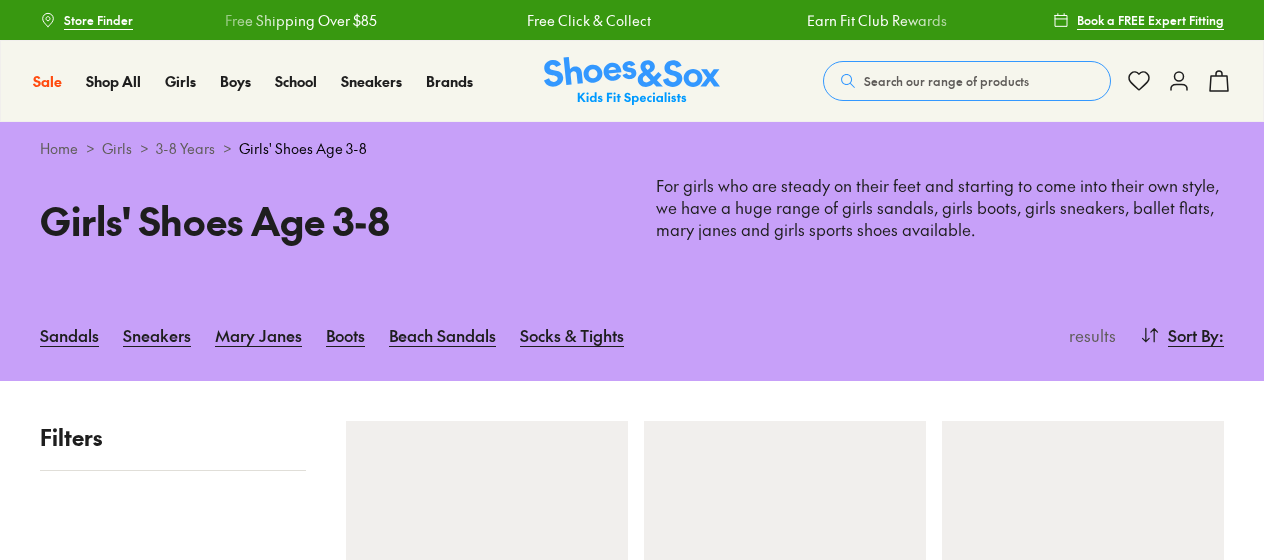 scroll, scrollTop: 0, scrollLeft: 0, axis: both 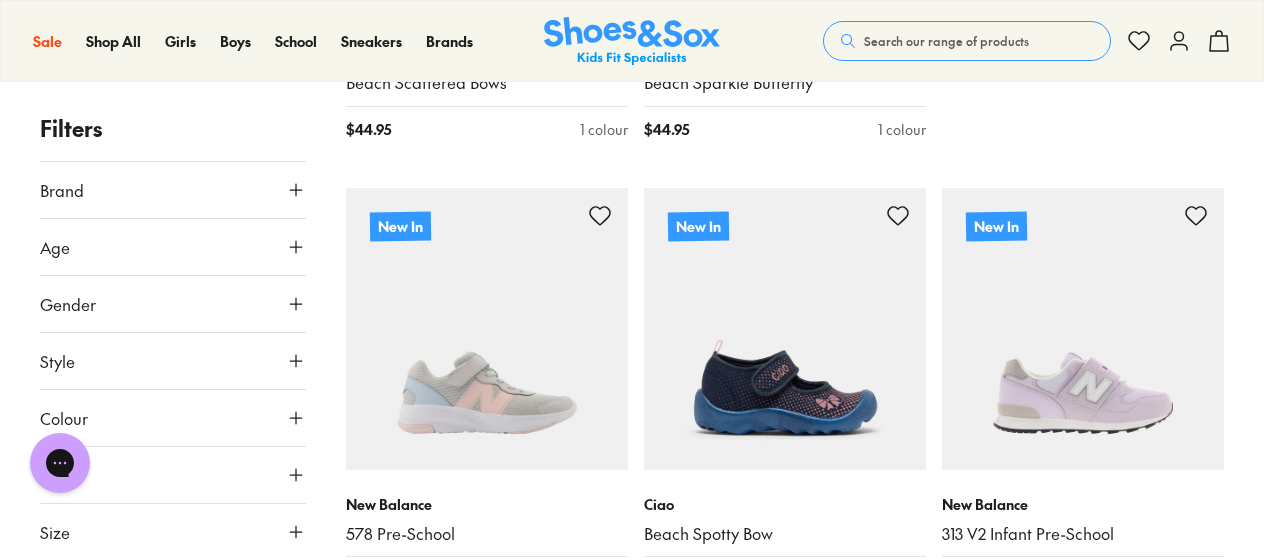 click on "Filters Brand Adidas Originals ( 6 ) Adidas Performance ( 16 ) Agatha Ruiz De La Prada ( 5 ) Asics ( 55 ) Birkenstock ( 13 ) Bobux ( 4 ) Camper ( 7 ) Candy ( 28 ) Ciao ( 49 ) Clarks ( 157 ) Converse ( 16 ) Crocs ( 38 ) Garvalin ( 1 ) Harrison ( 6 ) Kicks ( 7 ) Miss Candy ( 4 ) New Balance ( 13 ) Nike ( 43 ) Old Soles ( 2 ) Pablosky ( 11 ) Puma ( 1 ) Reebok ( 31 ) Roc ( 12 ) Saltwater Sandals ( 5 ) Skechers ( 15 ) Startrite ( 3 ) Sun-San by Salt Water ( 3 ) Surefit ( 4 ) Teva ( 6 ) Vans ( 5 ) Walnut ( 4 ) Age Youth ( 271 ) Junior ( 128 ) Infant/Toddler ( 124 ) Senior ( 47 ) Gender All Girls Unisex Style Sneakers ( 124 ) Sandals ( 117 ) Sport ( 93 ) Beach Sandals ( 76 ) Boots ( 71 ) School ( 42 ) Shoes ( 25 ) Gumboots ( 16 ) Slippers ( 6 ) Colour Black ( 124 ) Pink ( 117 ) White ( 91 ) Purple ( 68 ) Blue ( 27 ) Neutrals ( 23 ) Brown ( 19 ) Multi Colour ( 16 ) Beige ( 12 ) Navy ( 12 ) Red ( 10 ) Grey ( 9 ) Gold ( 8 ) Silver ( 7 ) Light Blue ( 5 ) Green ( 3 ) Orange ( 3 ) Light Purple ( 2 ) Yellow ( 2 ) ( 1 ) Tan" at bounding box center (632, 1303) 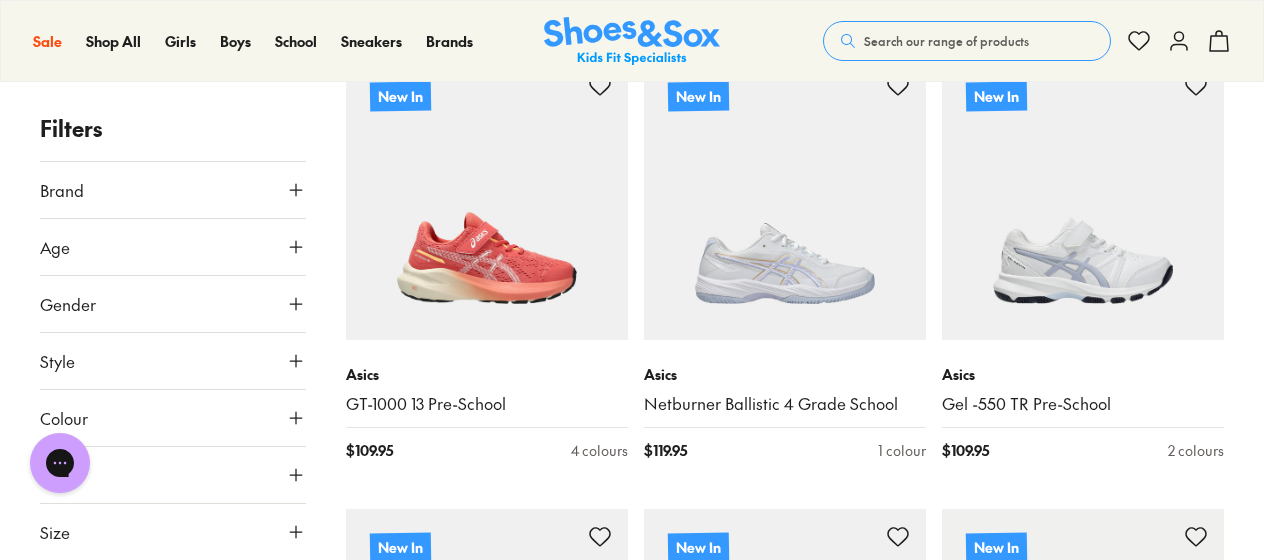 scroll, scrollTop: 3518, scrollLeft: 0, axis: vertical 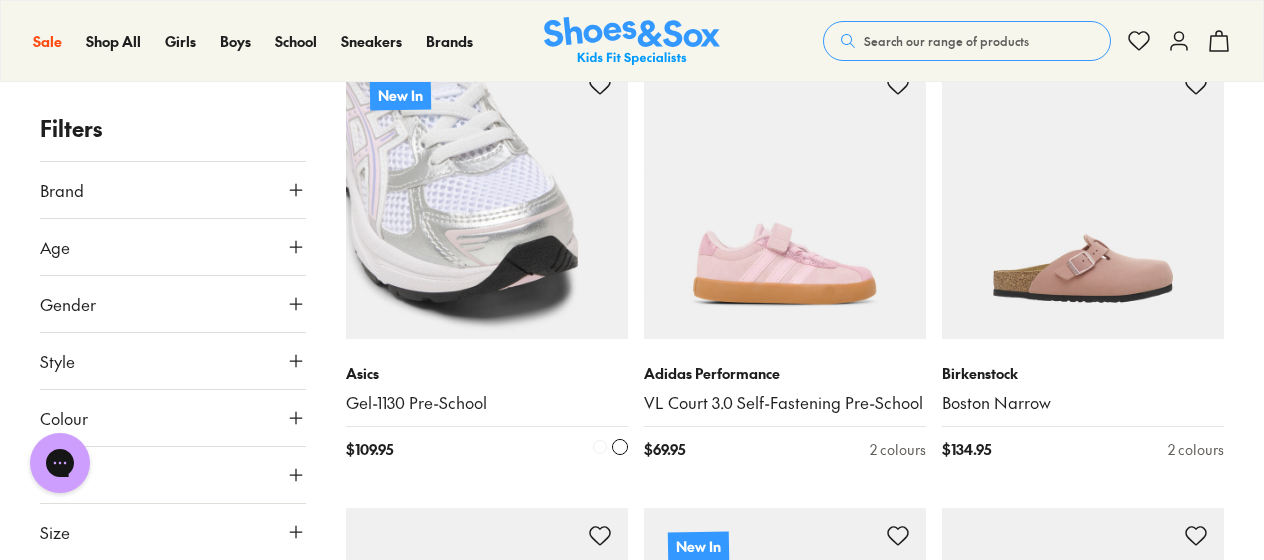 click at bounding box center [487, 198] 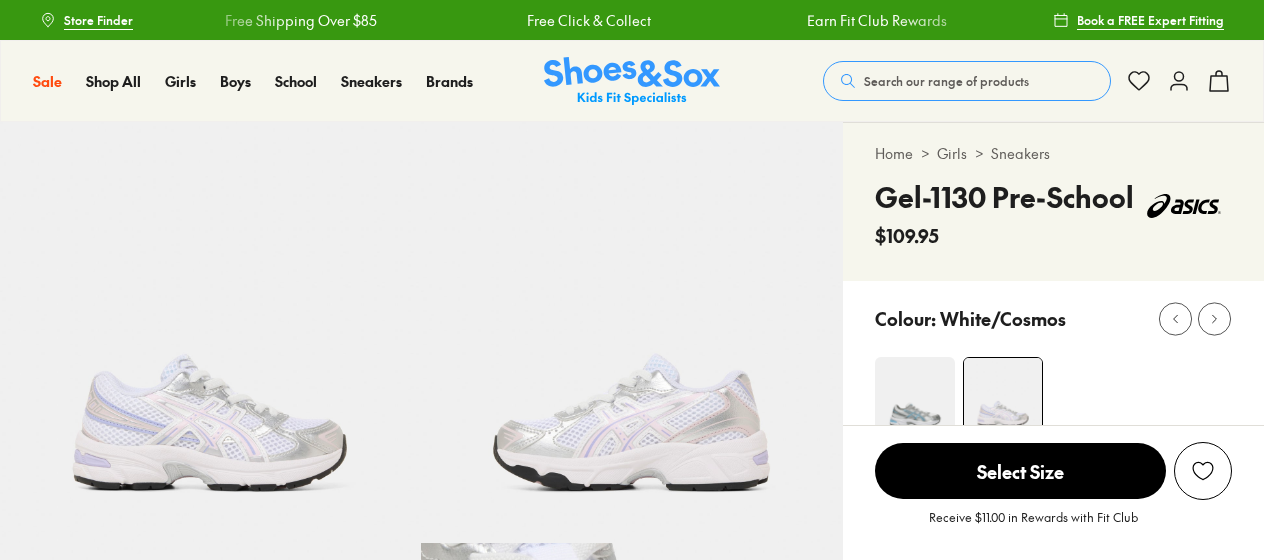 scroll, scrollTop: 0, scrollLeft: 0, axis: both 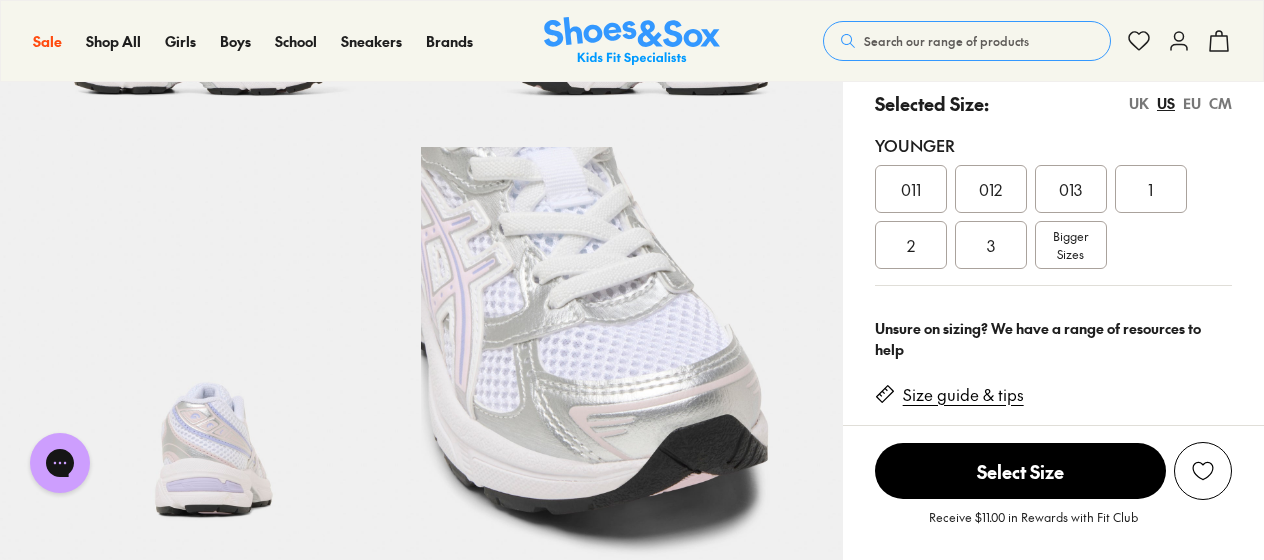 click on "Bigger Sizes" at bounding box center (1070, 245) 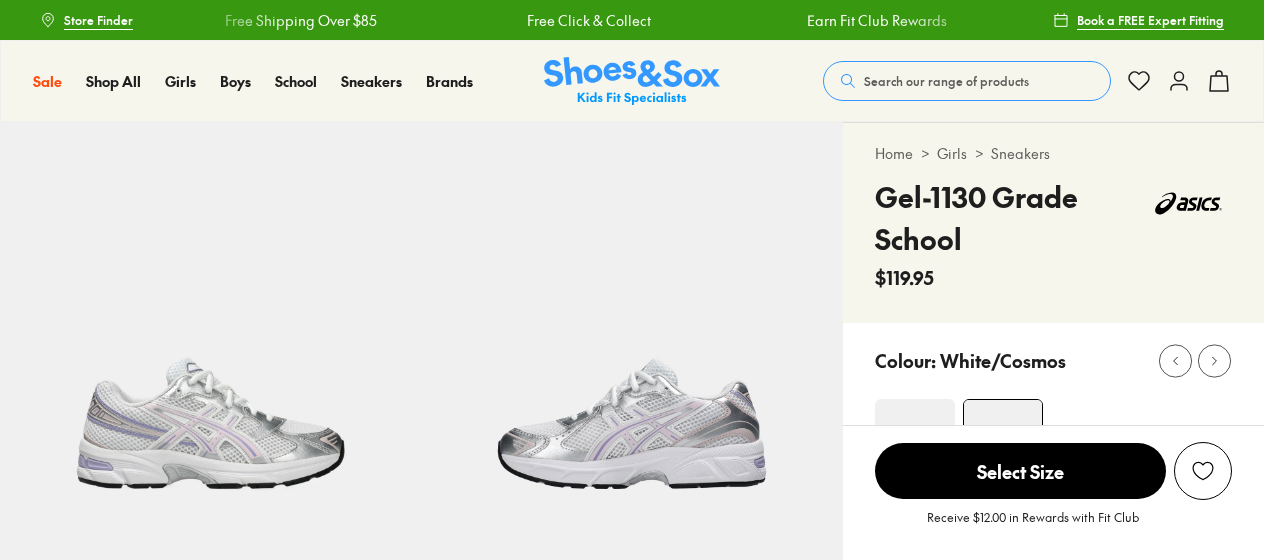 scroll, scrollTop: 0, scrollLeft: 0, axis: both 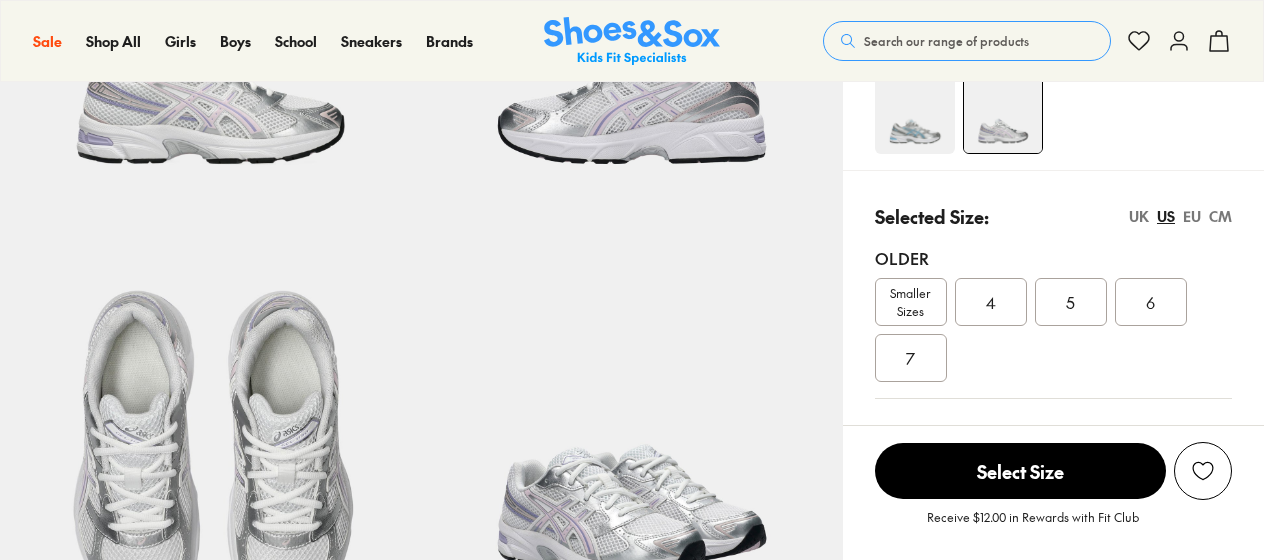 select on "*" 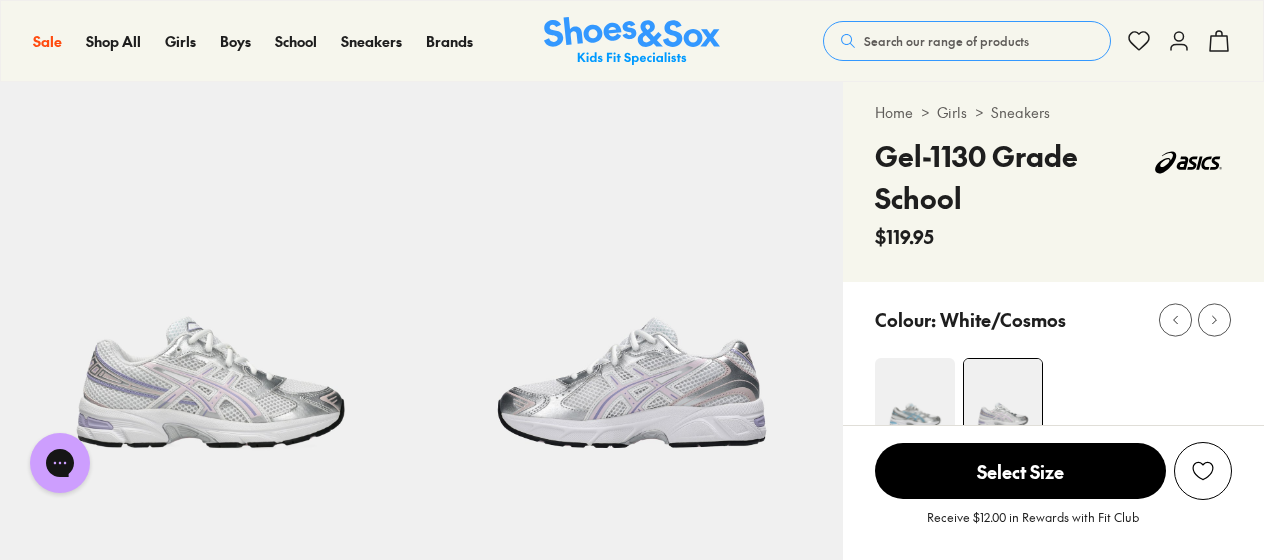 scroll, scrollTop: 42, scrollLeft: 0, axis: vertical 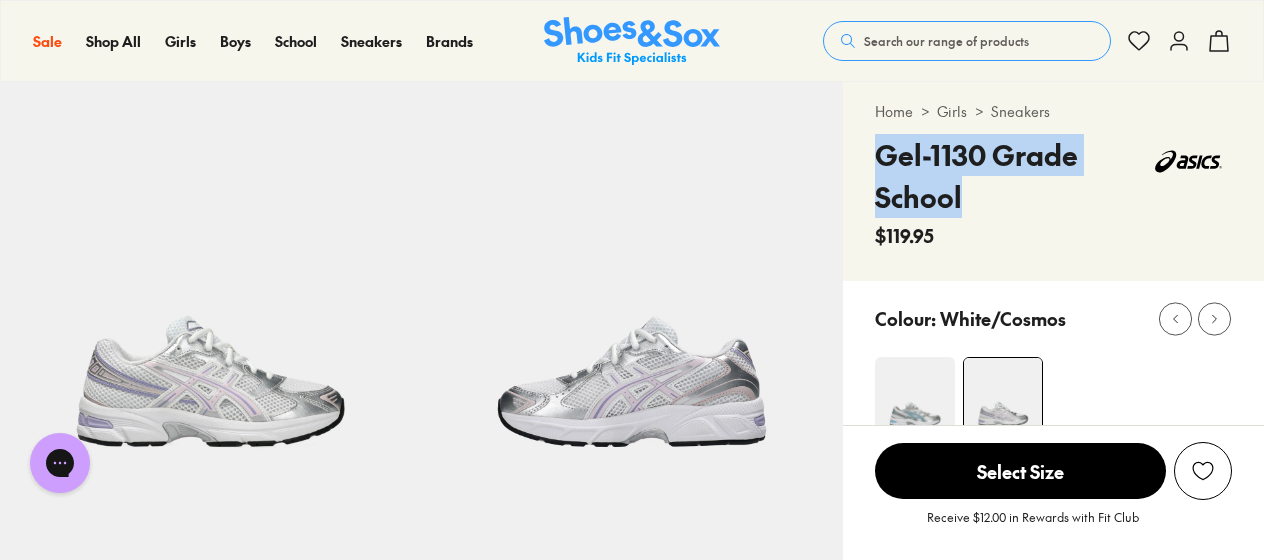 drag, startPoint x: 879, startPoint y: 151, endPoint x: 960, endPoint y: 190, distance: 89.89995 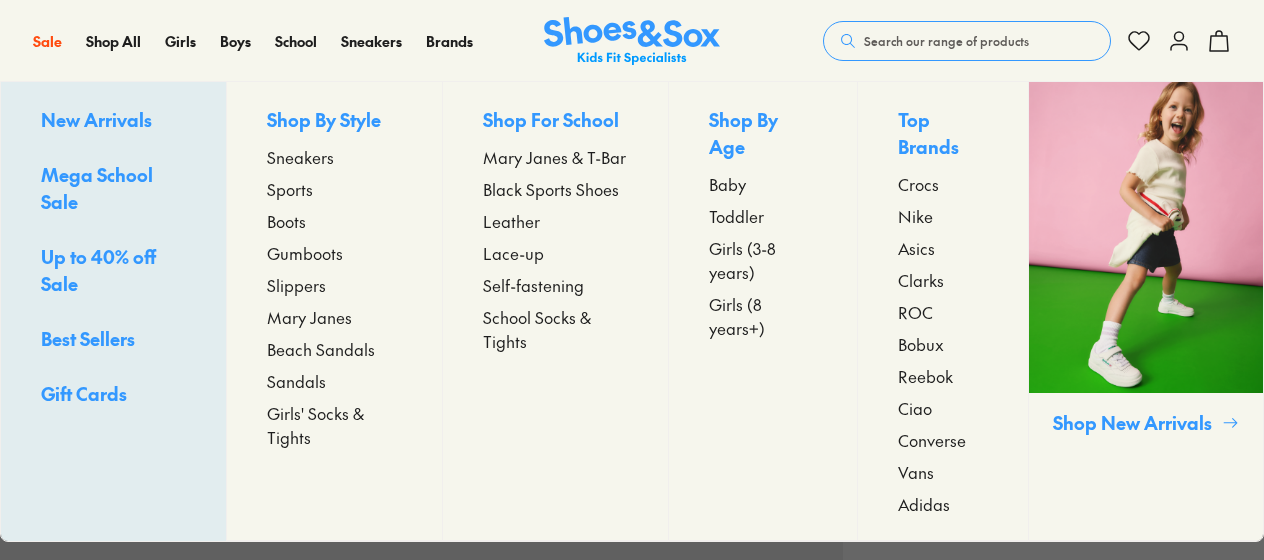 click on "Girls (3-8 years)" at bounding box center [763, 260] 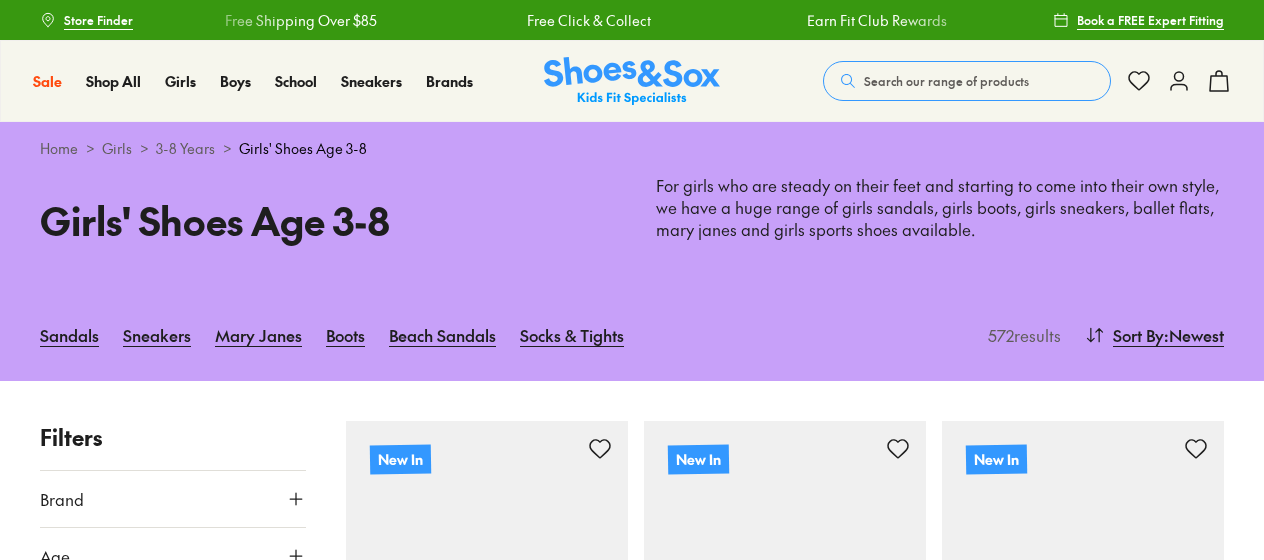 scroll, scrollTop: 0, scrollLeft: 0, axis: both 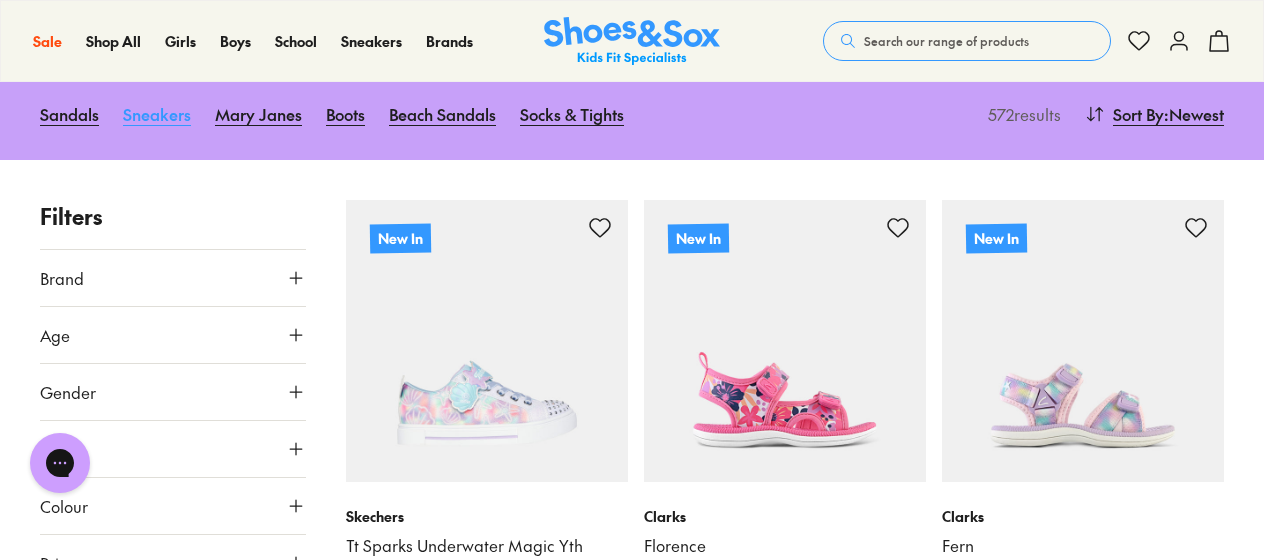 click on "Sneakers" at bounding box center (157, 114) 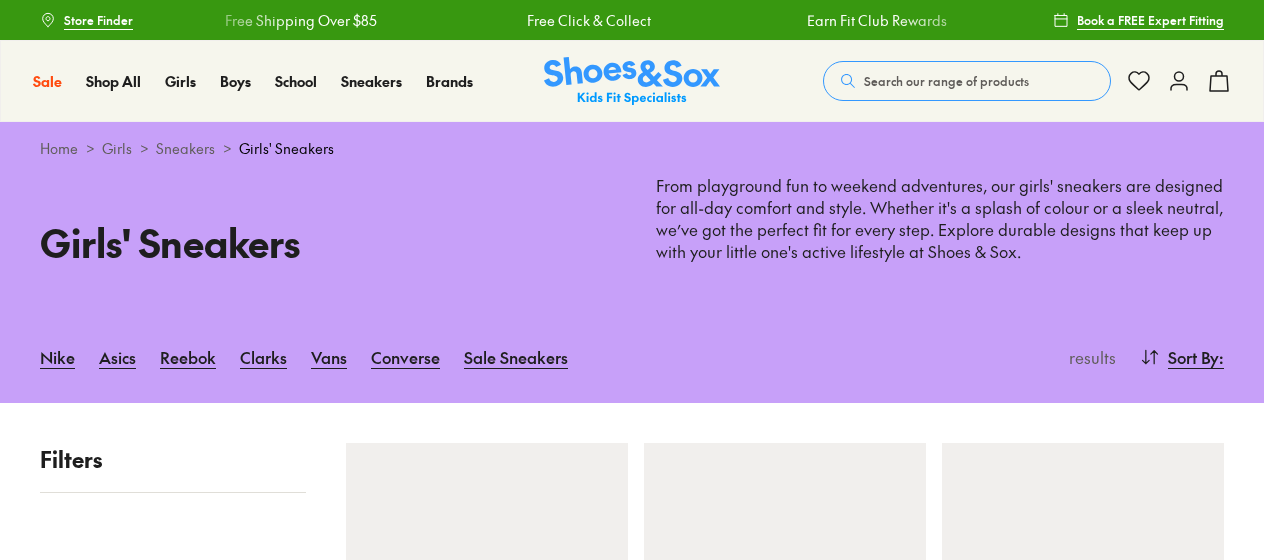 scroll, scrollTop: 0, scrollLeft: 0, axis: both 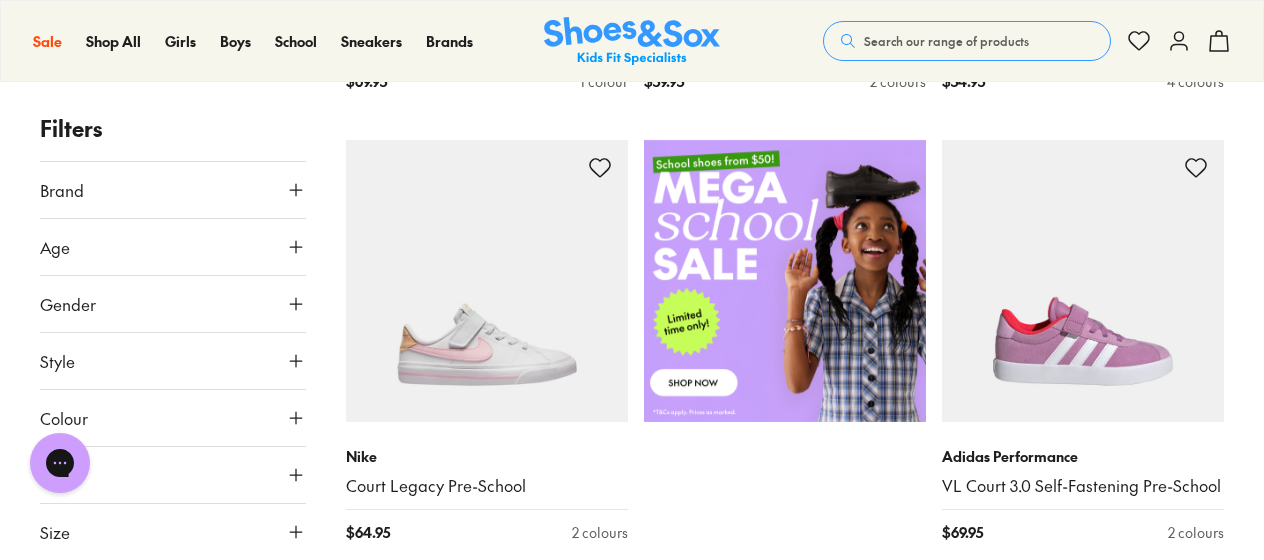 click 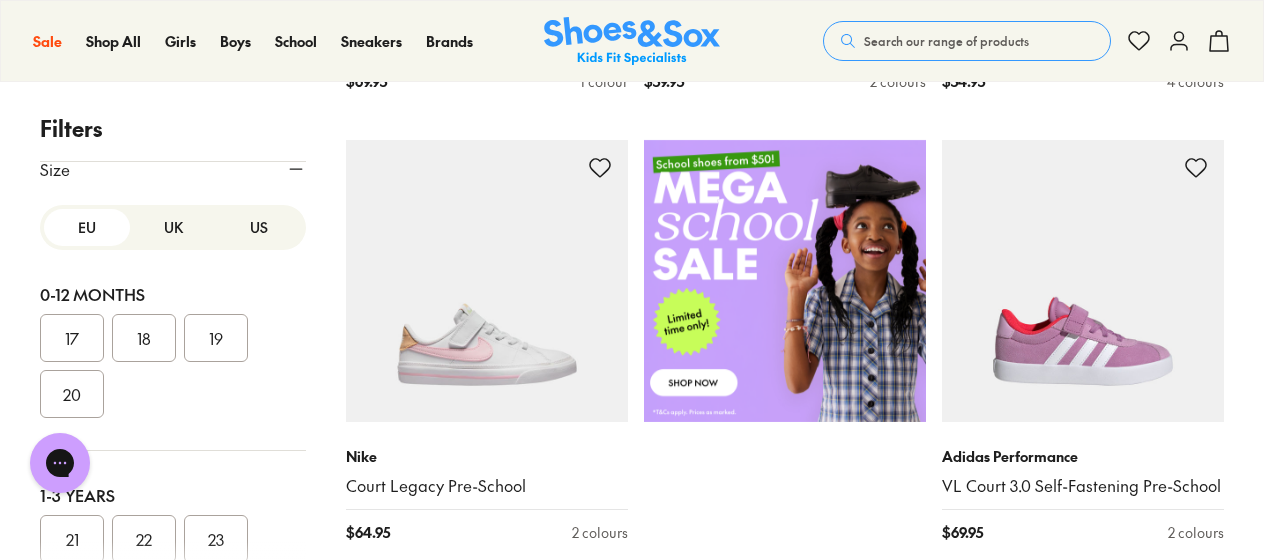scroll, scrollTop: 373, scrollLeft: 0, axis: vertical 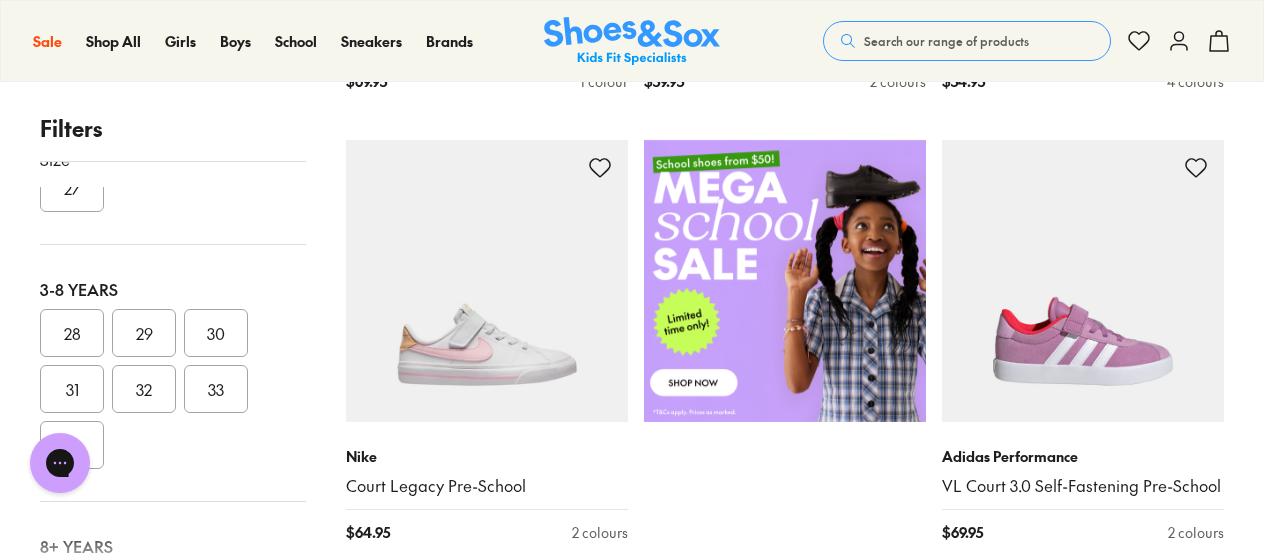 click on "28" at bounding box center (72, 333) 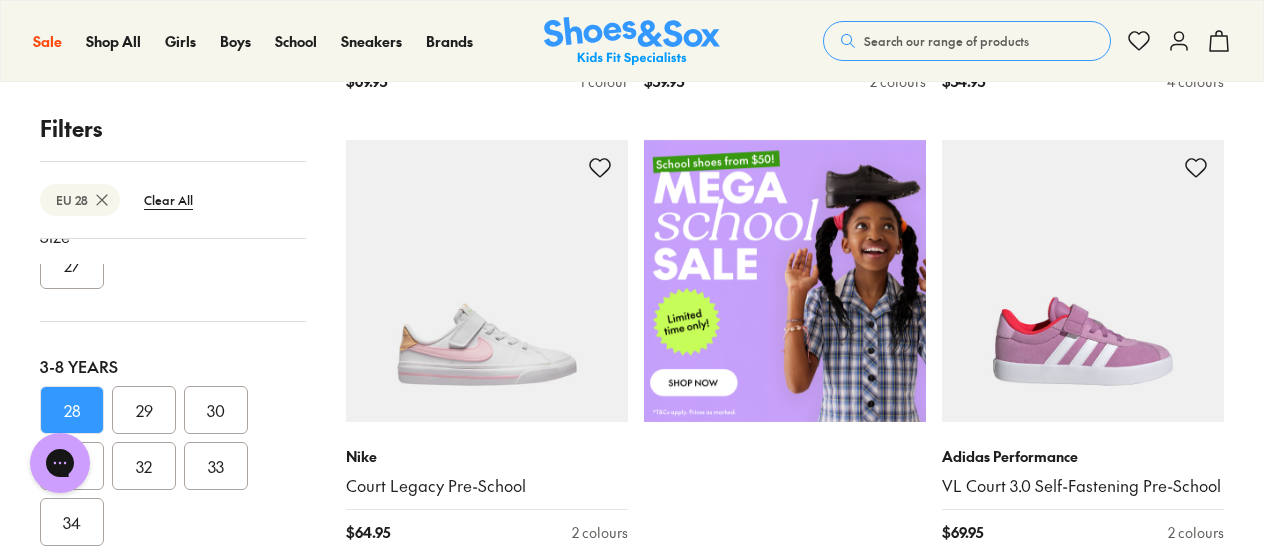 scroll, scrollTop: 0, scrollLeft: 0, axis: both 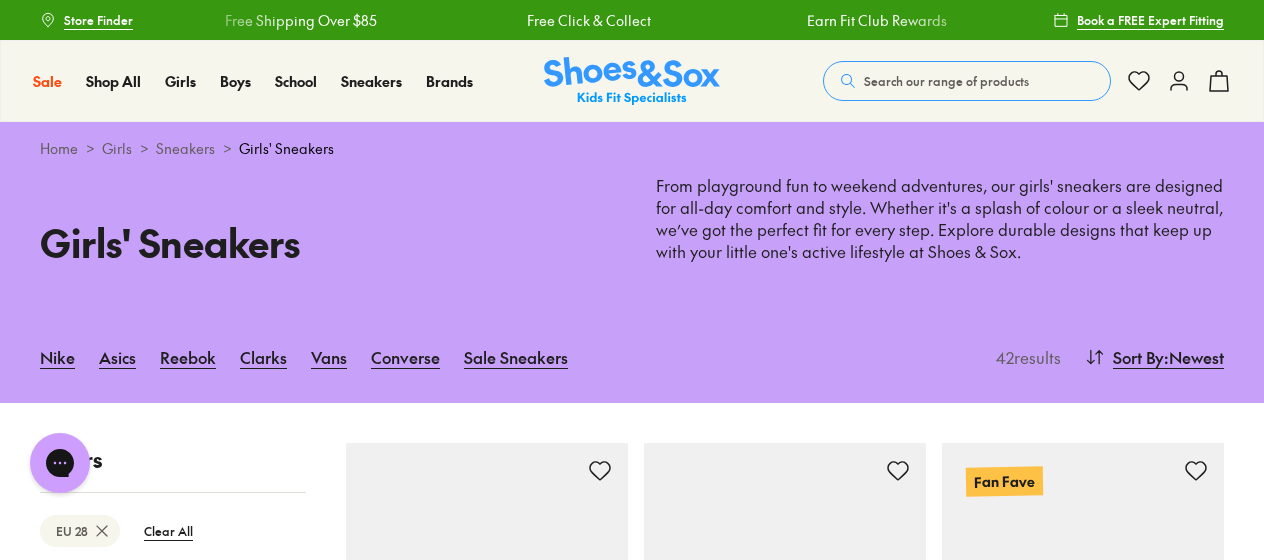 click on "Filters EU 28   Clear All Brand Adidas Originals Adidas Performance Asics Ciao ( 2 ) Clarks ( 14 ) Converse ( 6 ) New Balance Nike ( 15 ) Old Soles Puma Reebok Skechers Vans Walnut ( 3 ) Age Infant/Toddler ( 6 ) Youth ( 23 ) Junior ( 11 ) Senior Pre Walker Infant Gender All Girls Unisex Style Sneakers ( 40 ) Prewalker Colour White ( 14 ) Pink ( 7 ) Black ( 6 ) Purple ( 4 ) Blue ( 1 ) Multi Colour ( 6 ) Grey Beige Red Brown Navy ( 1 ) Orange Gold Light Blue Silver ( 1 ) Green Price Min $ 25 Max $ 170 Size EU UK US 0-12 Months 17 18 19 20 1-3 Years 21 22 23 24 25 26 27 3-8 Years 28 29 30 31 32 33 34 8+ Years 35 36 37 38 39 40 Nike Court Legacy Pre-School $ 64.95 2 colours Nike Air Max SC Pre-School $ 89.95 1 colour Fan Fave Nike Court Borough Low Recraft Pre-School $ 74.95 3 colours New In Clarks Ava $ 69.95 2 colours Nike Court Borough Low Recraft Black $ 74.95 1 colour Sale Clarks Ava $ 50.00 $ 69.95 2 colours Sale Clarks Danika Hi $ 50.00 $ 69.95 1 colour Sale Clarks Danika Junior $ 45.00 $ 59.95 1 colour $" at bounding box center (632, 2922) 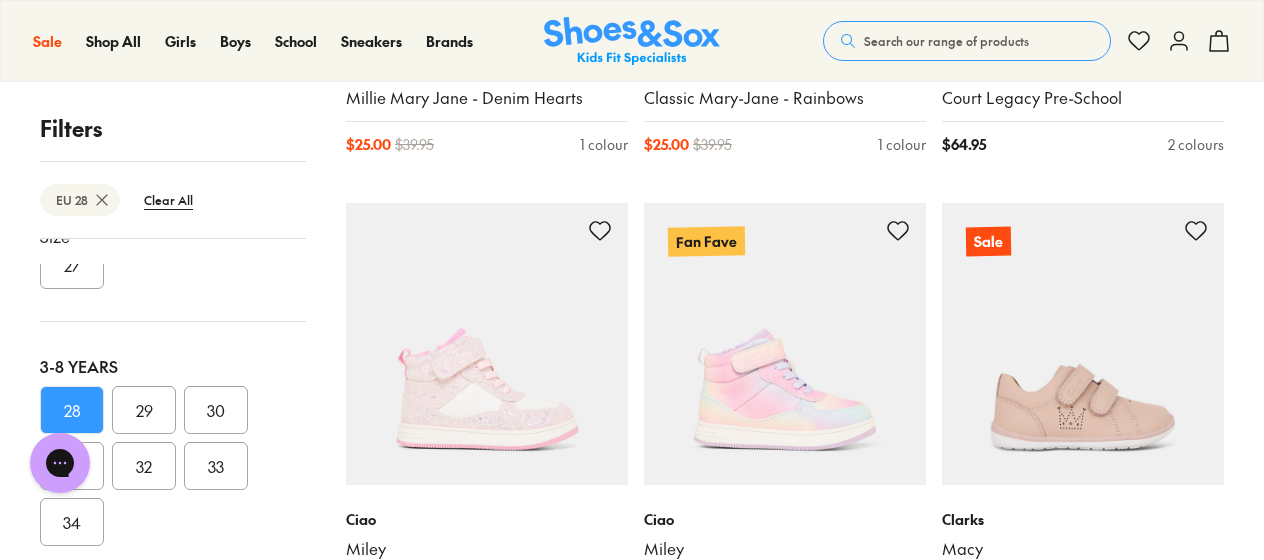 scroll, scrollTop: 4322, scrollLeft: 0, axis: vertical 